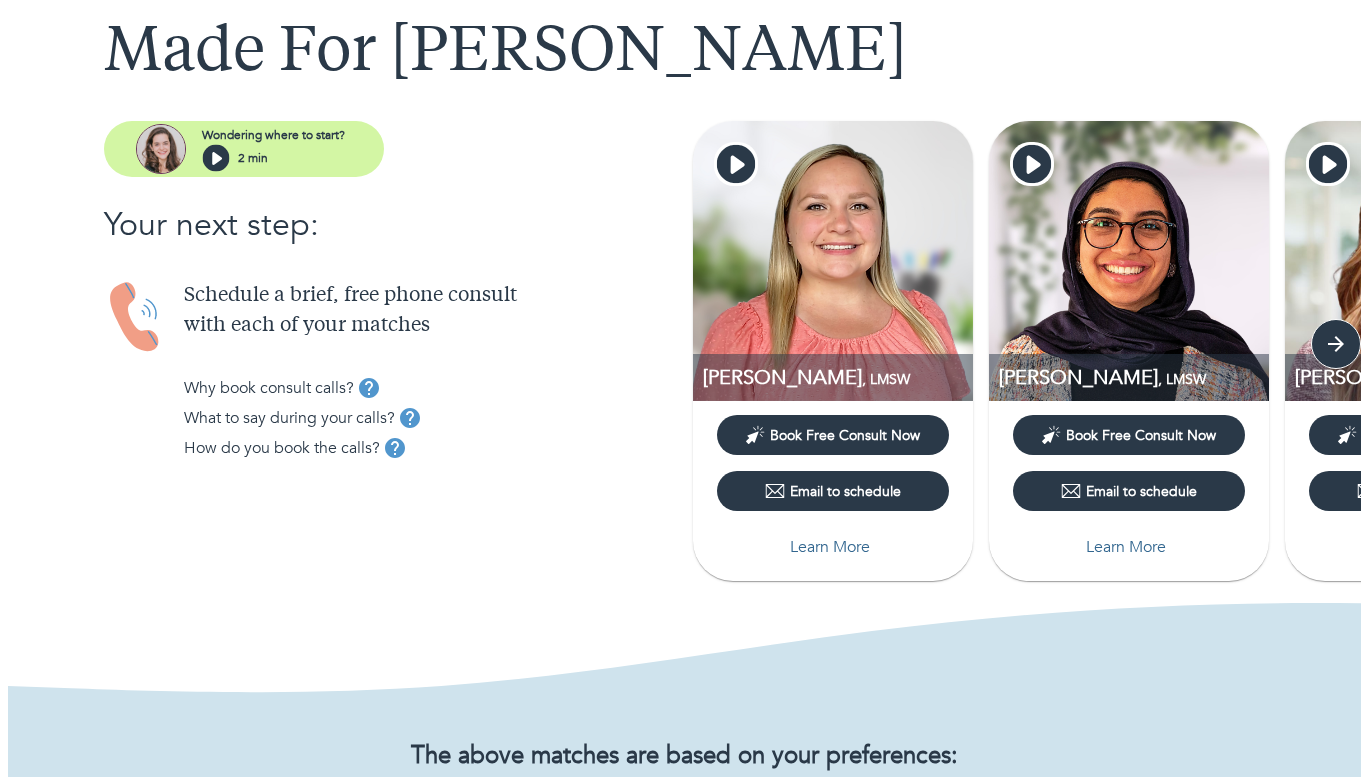 scroll, scrollTop: 100, scrollLeft: 0, axis: vertical 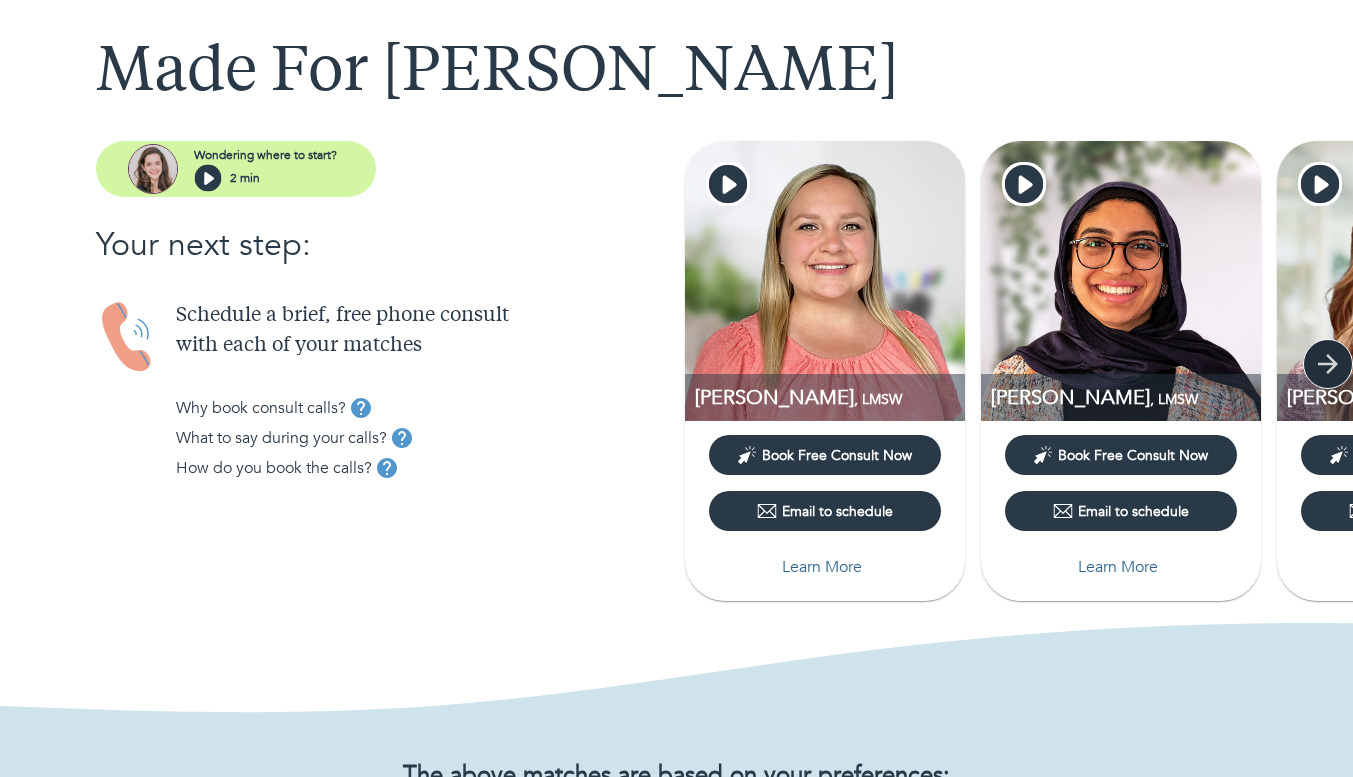 click 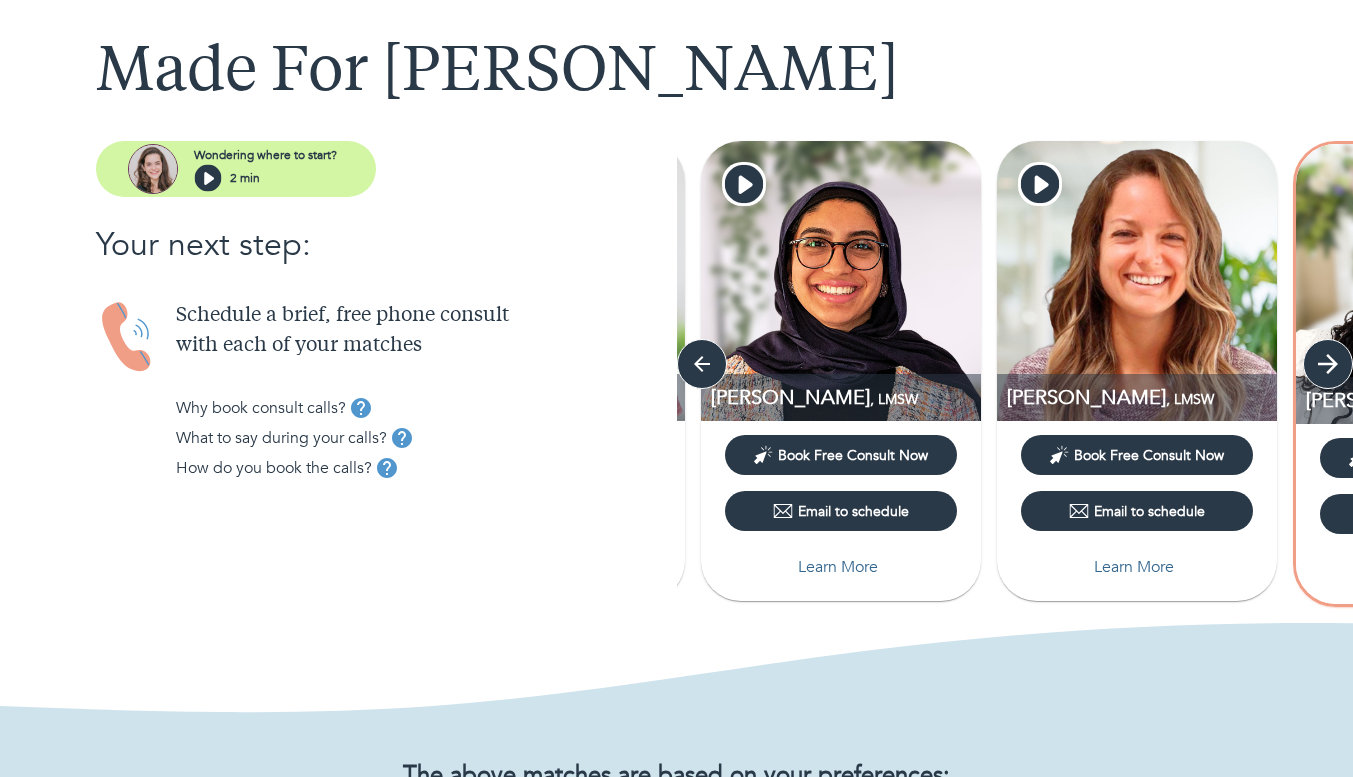 click 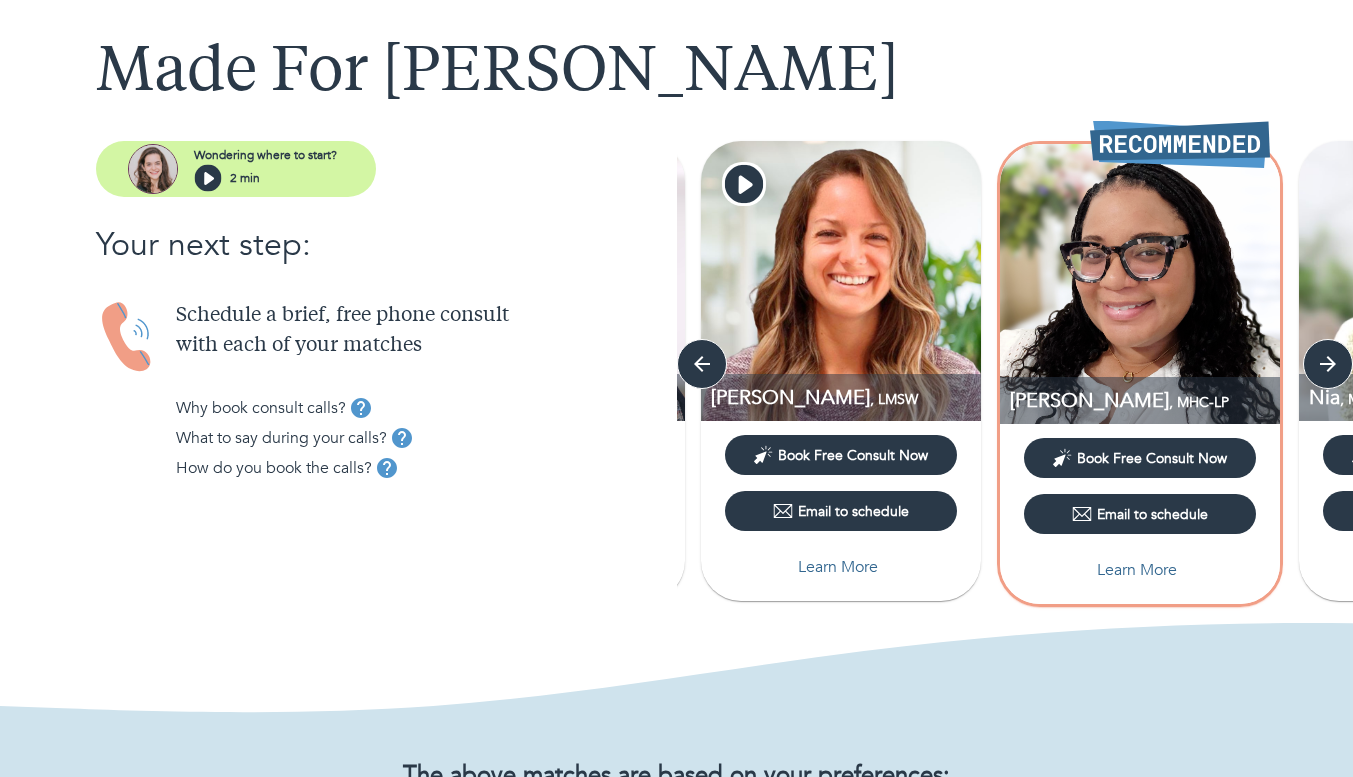 click on "Book Free Consult Now" at bounding box center [1152, 458] 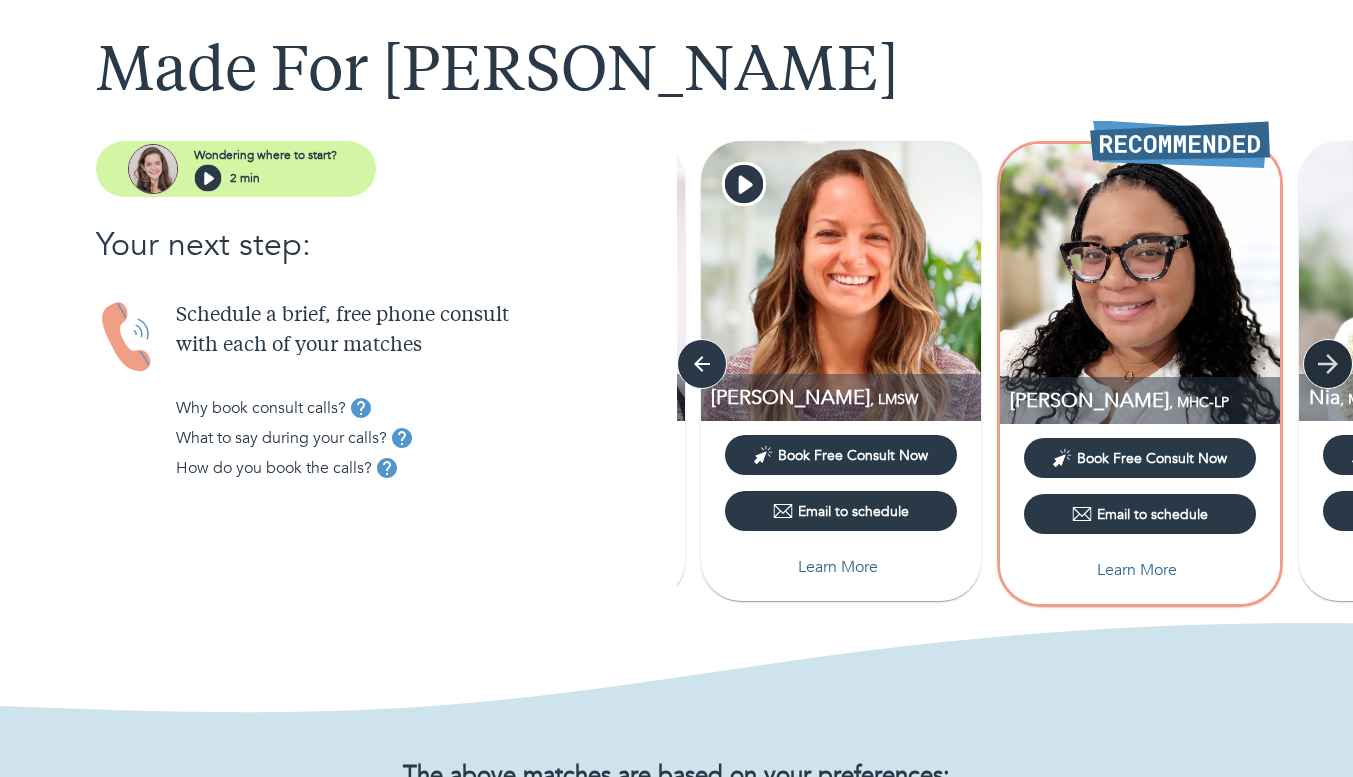 click 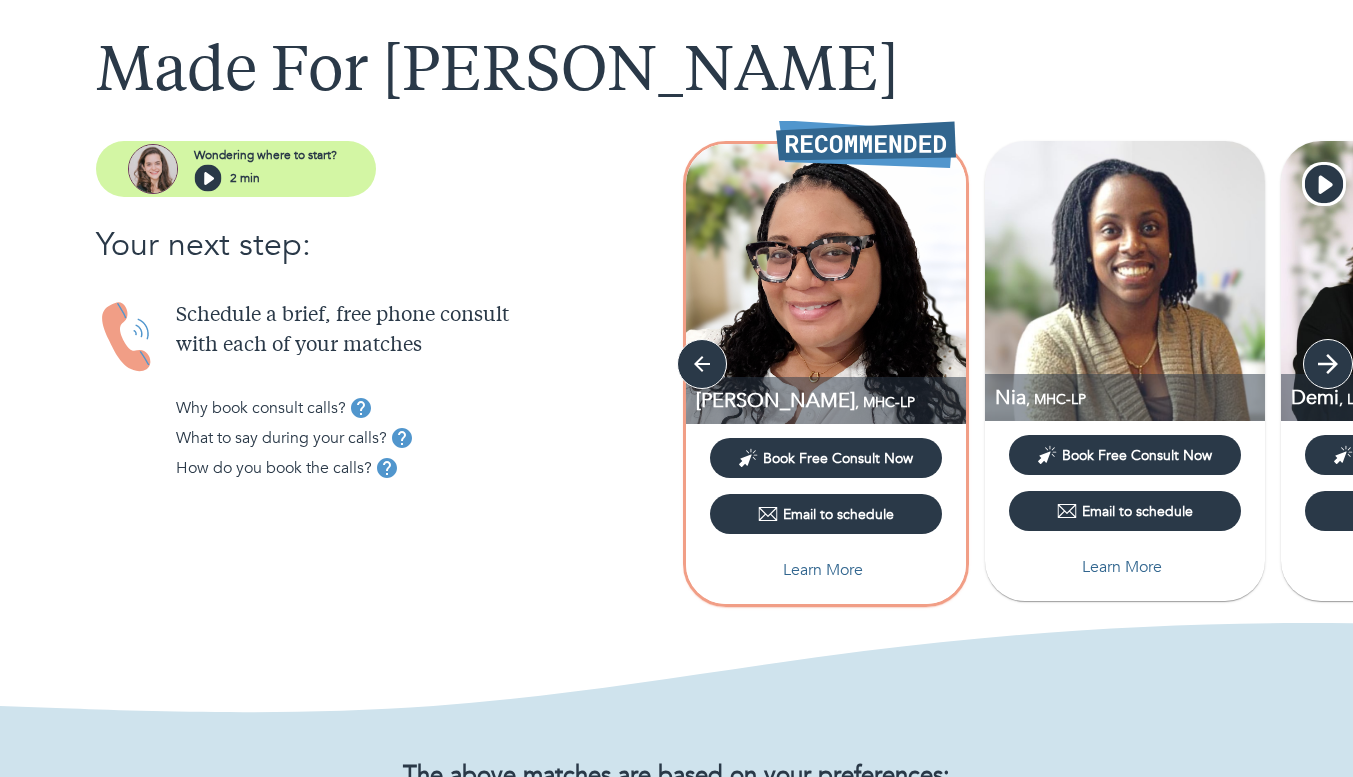 click 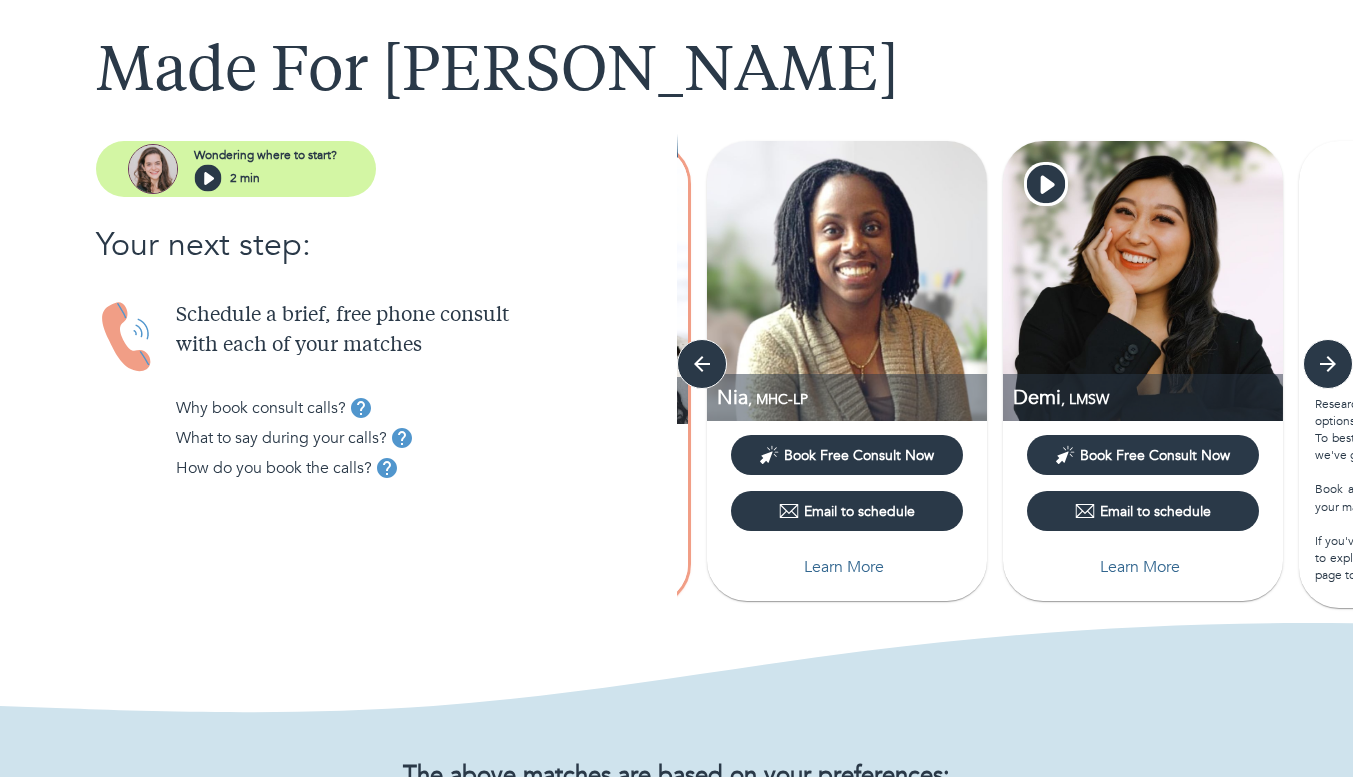 click on "Book Free Consult Now" at bounding box center (859, 455) 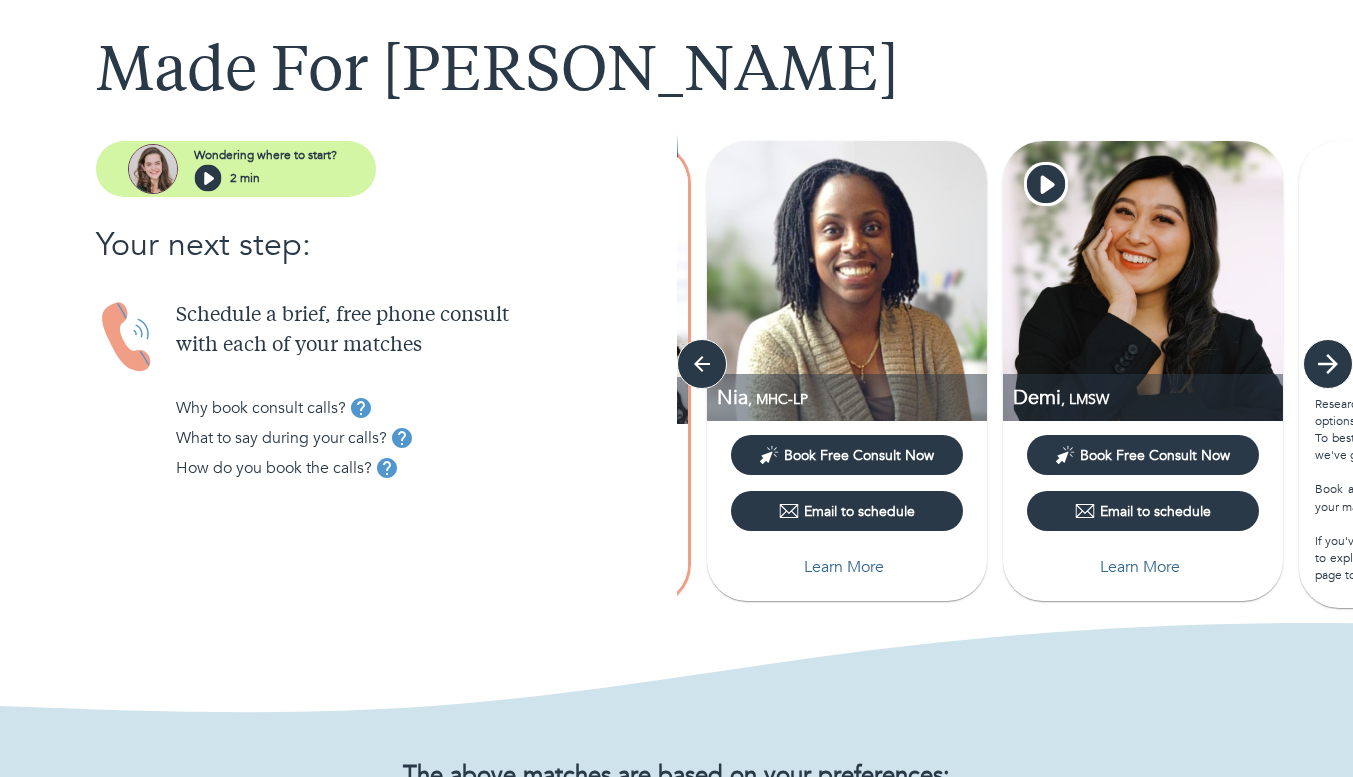 click 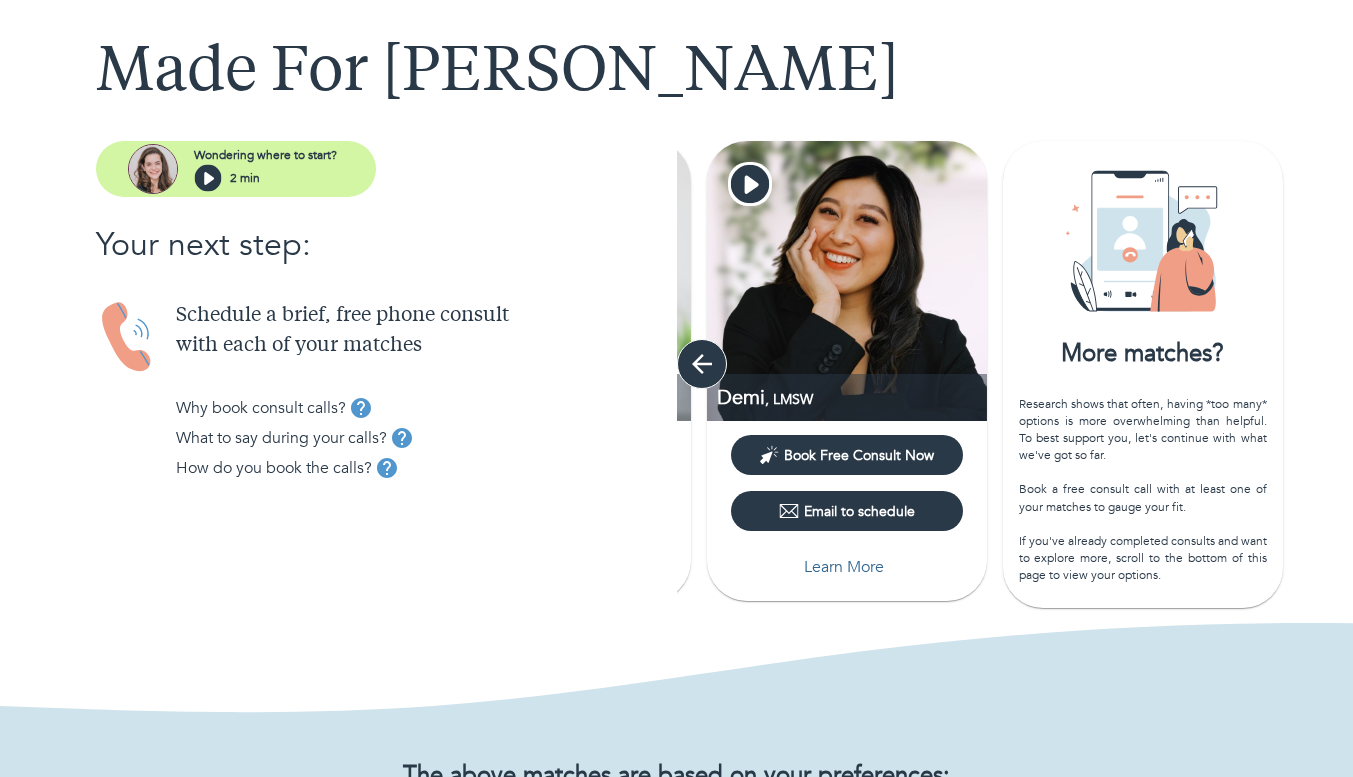 click 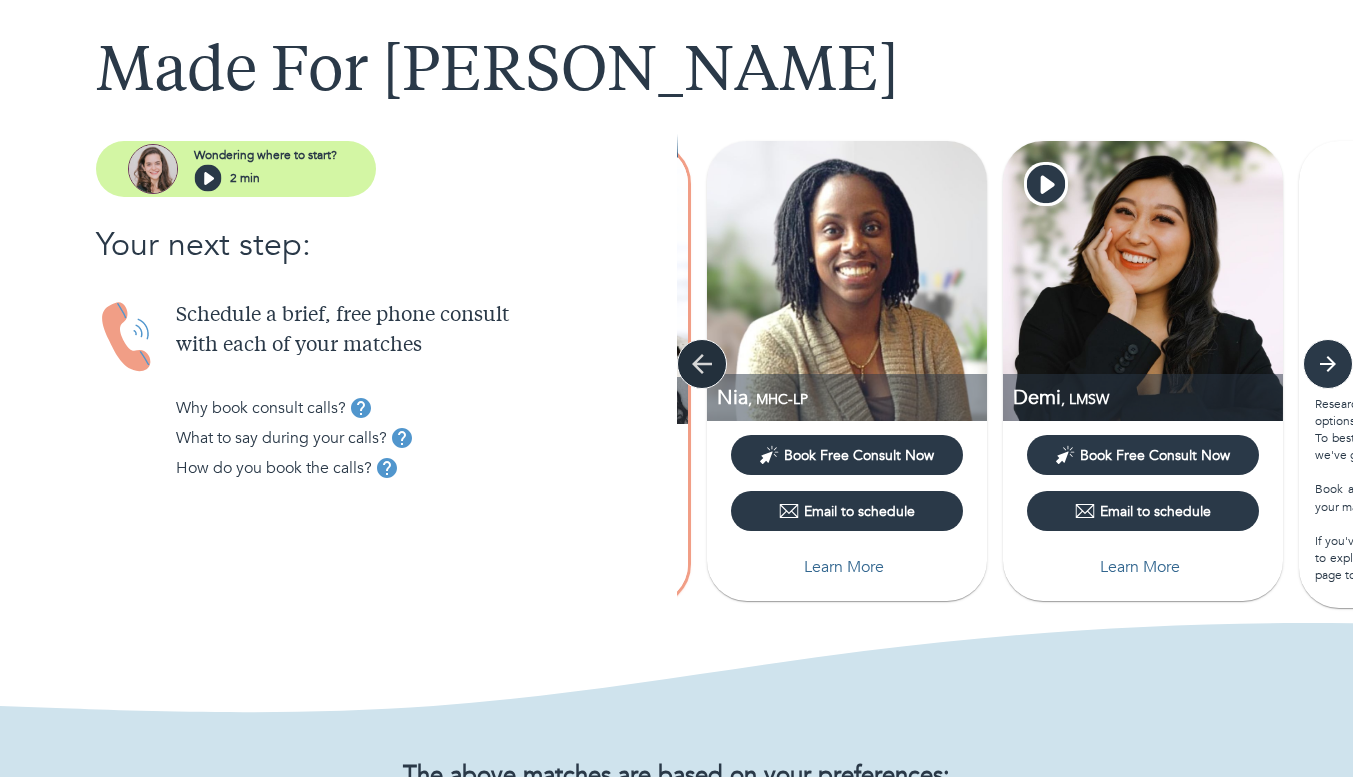 click 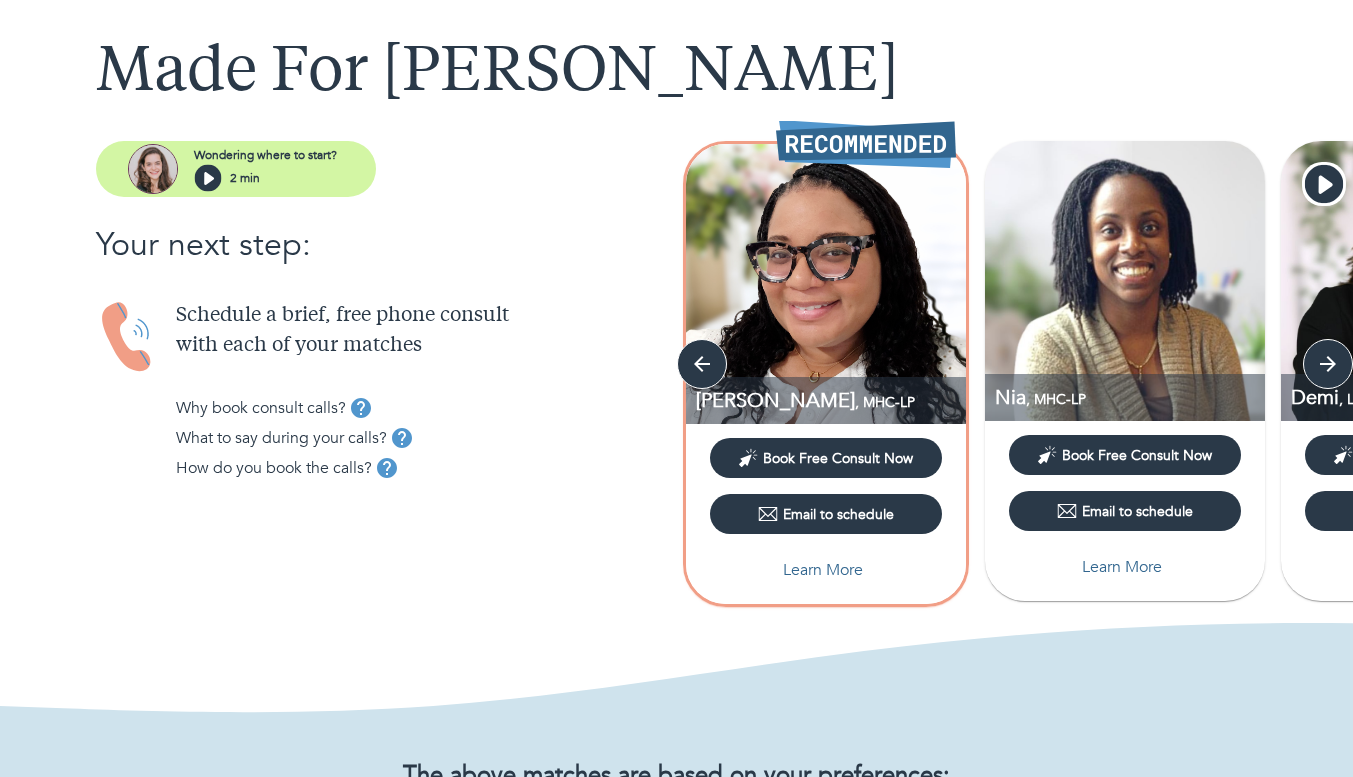 click on "Learn More" at bounding box center (1122, 567) 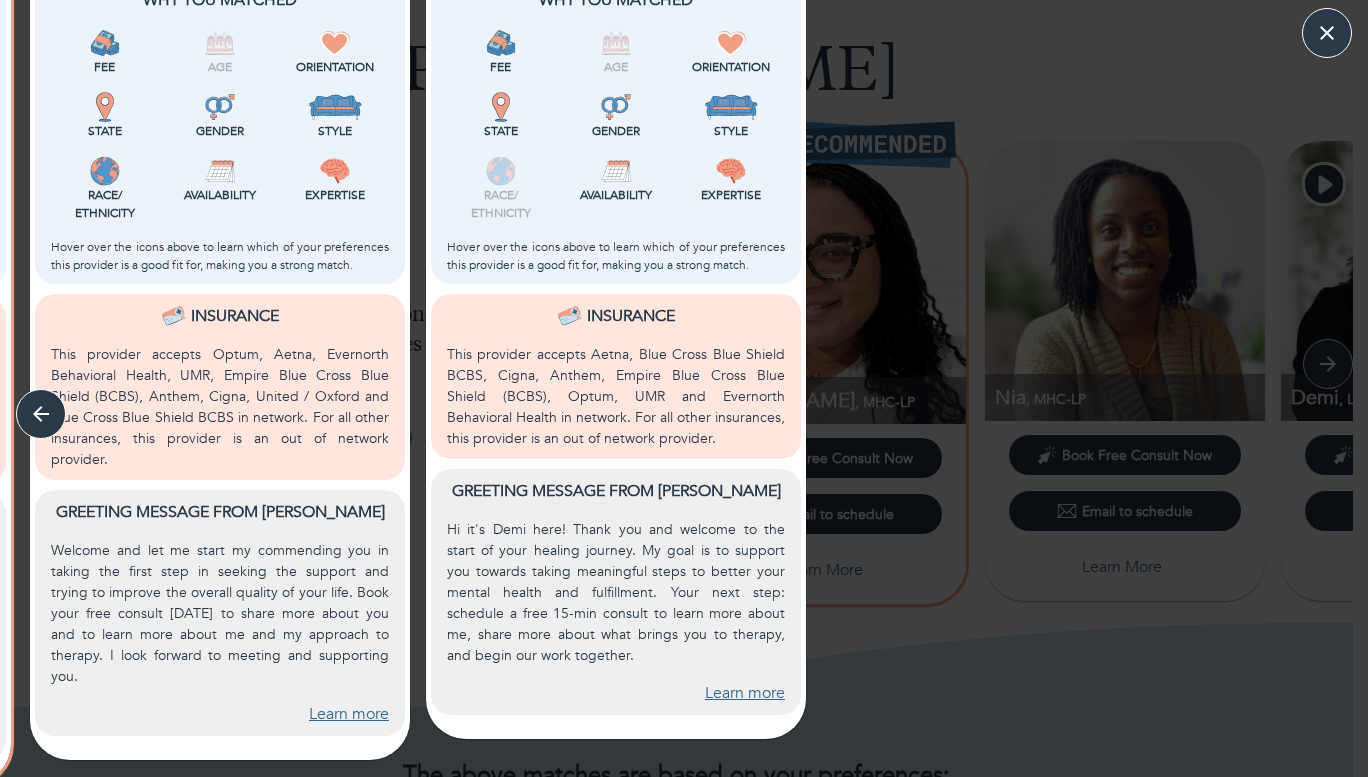 scroll, scrollTop: 600, scrollLeft: 0, axis: vertical 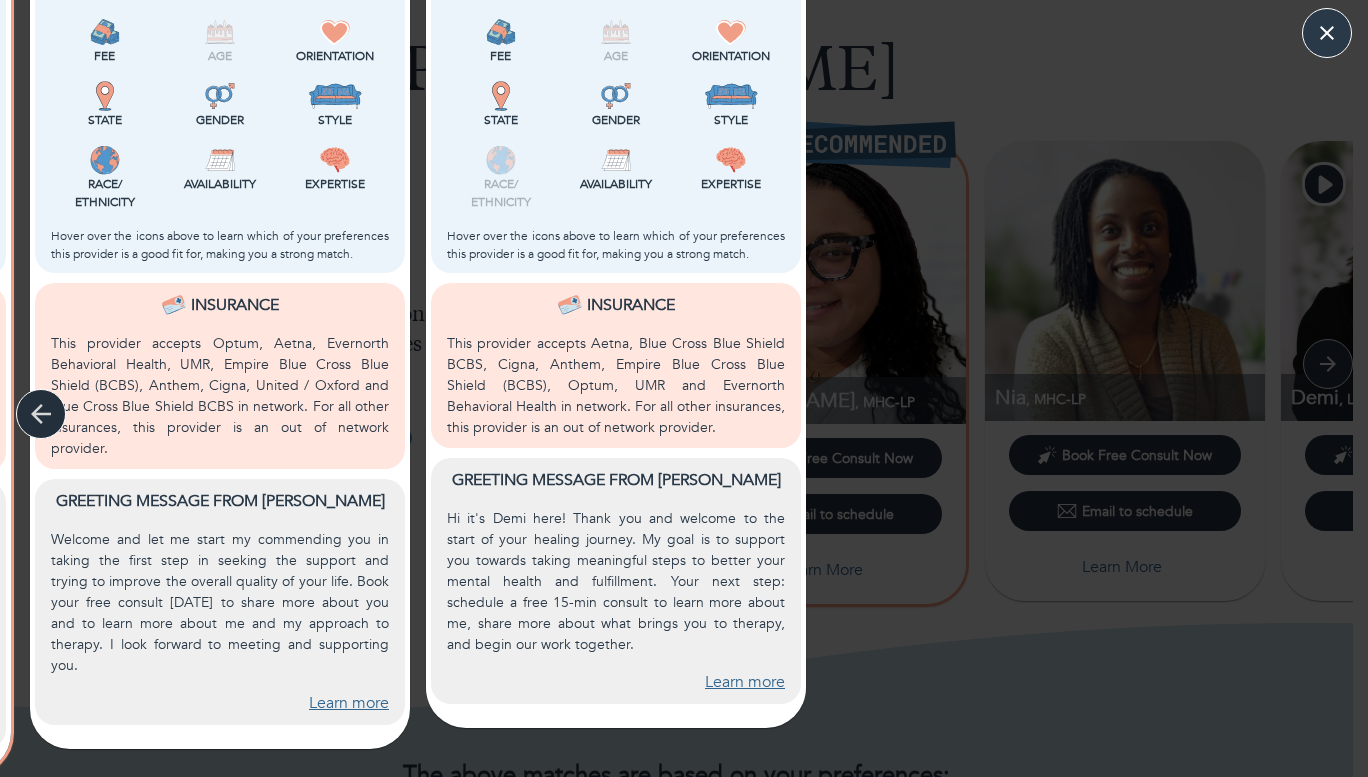 click 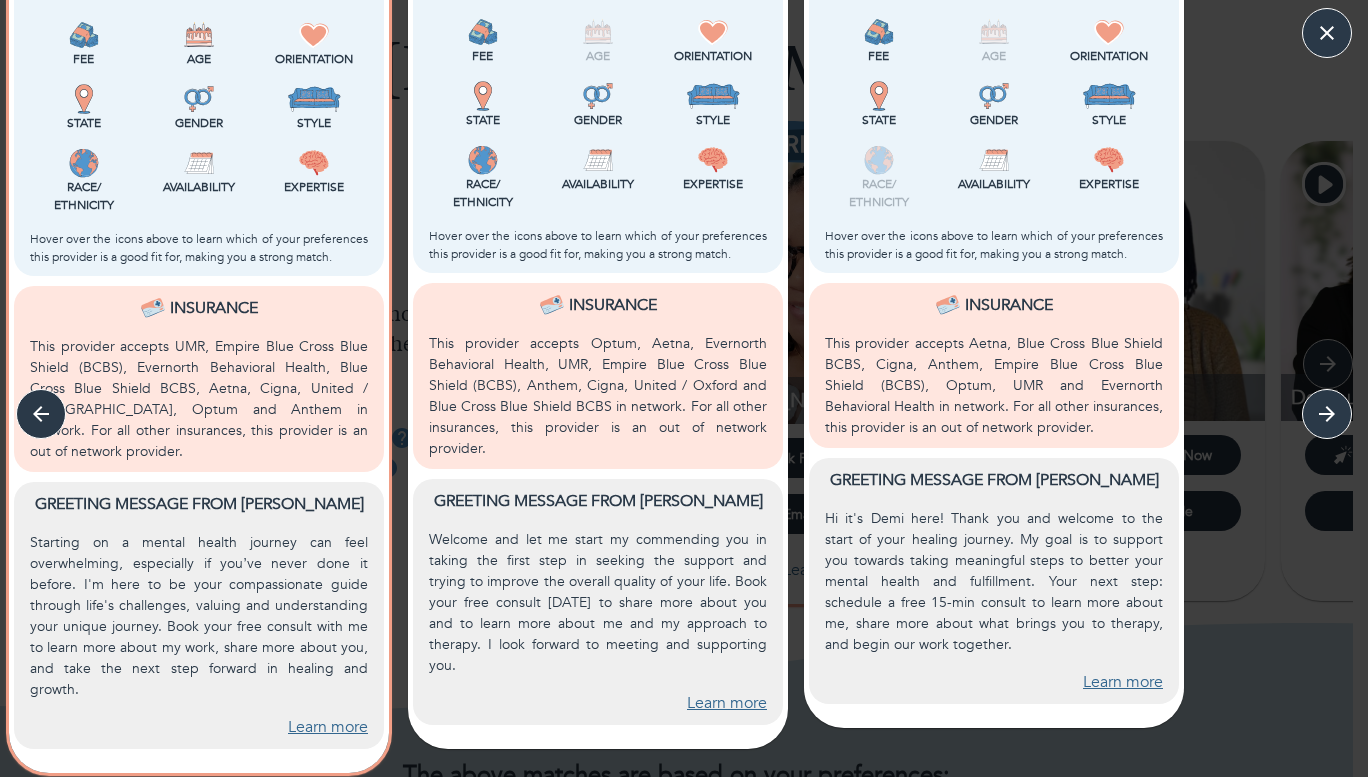 scroll, scrollTop: 500, scrollLeft: 0, axis: vertical 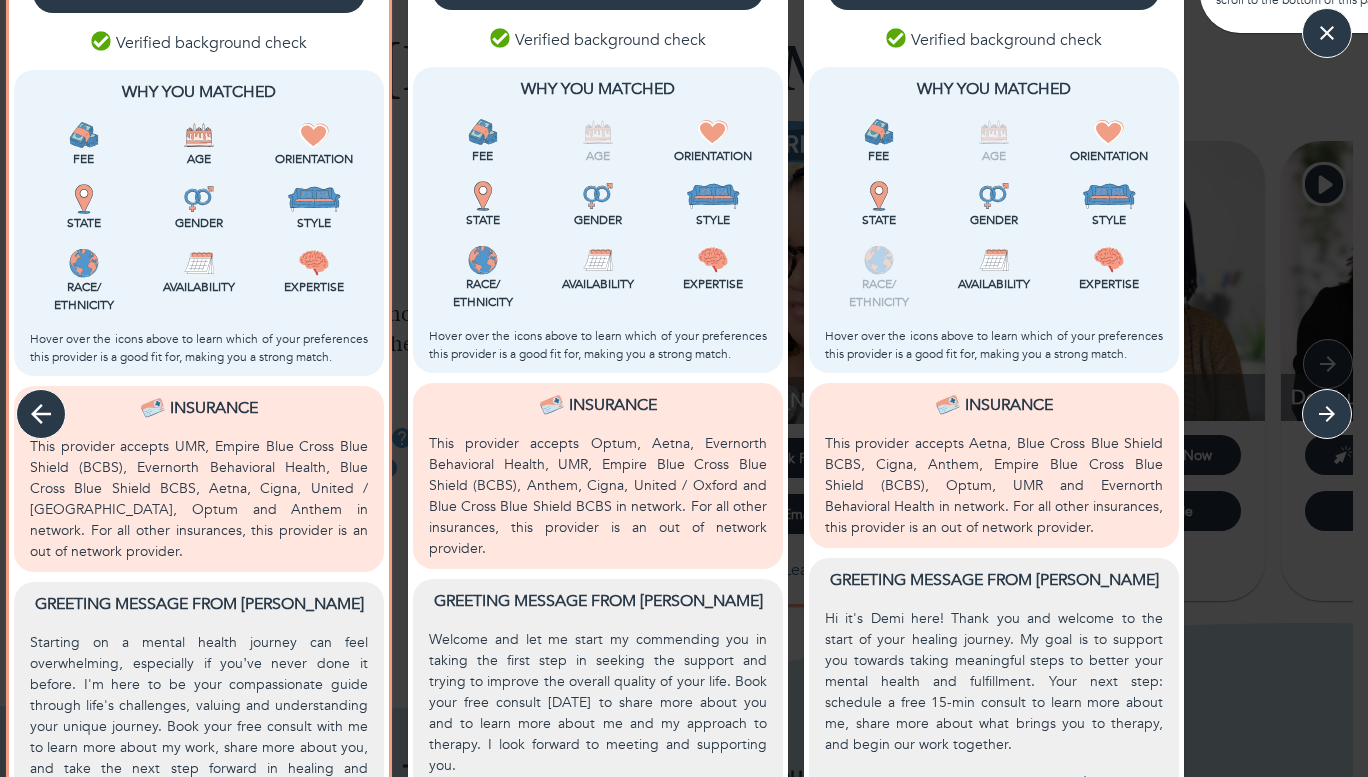 click 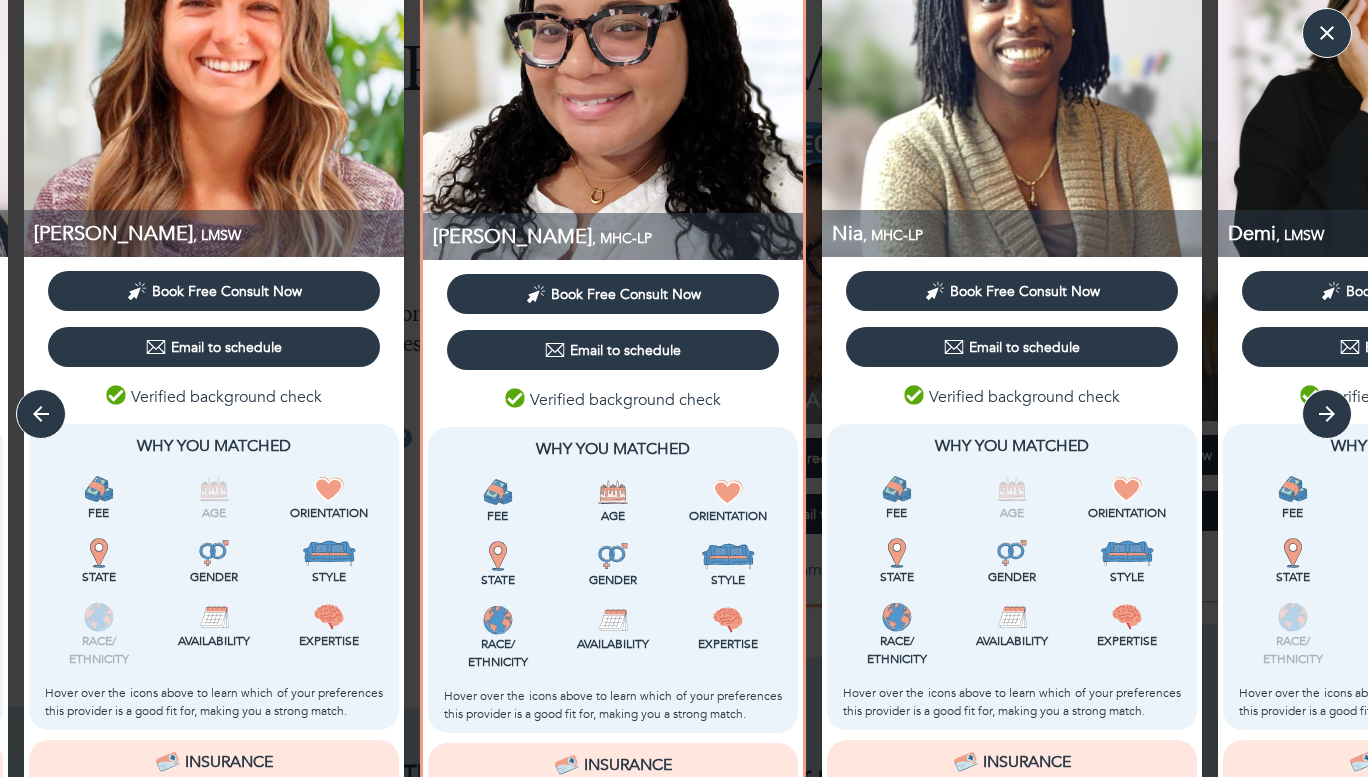 scroll, scrollTop: 100, scrollLeft: 0, axis: vertical 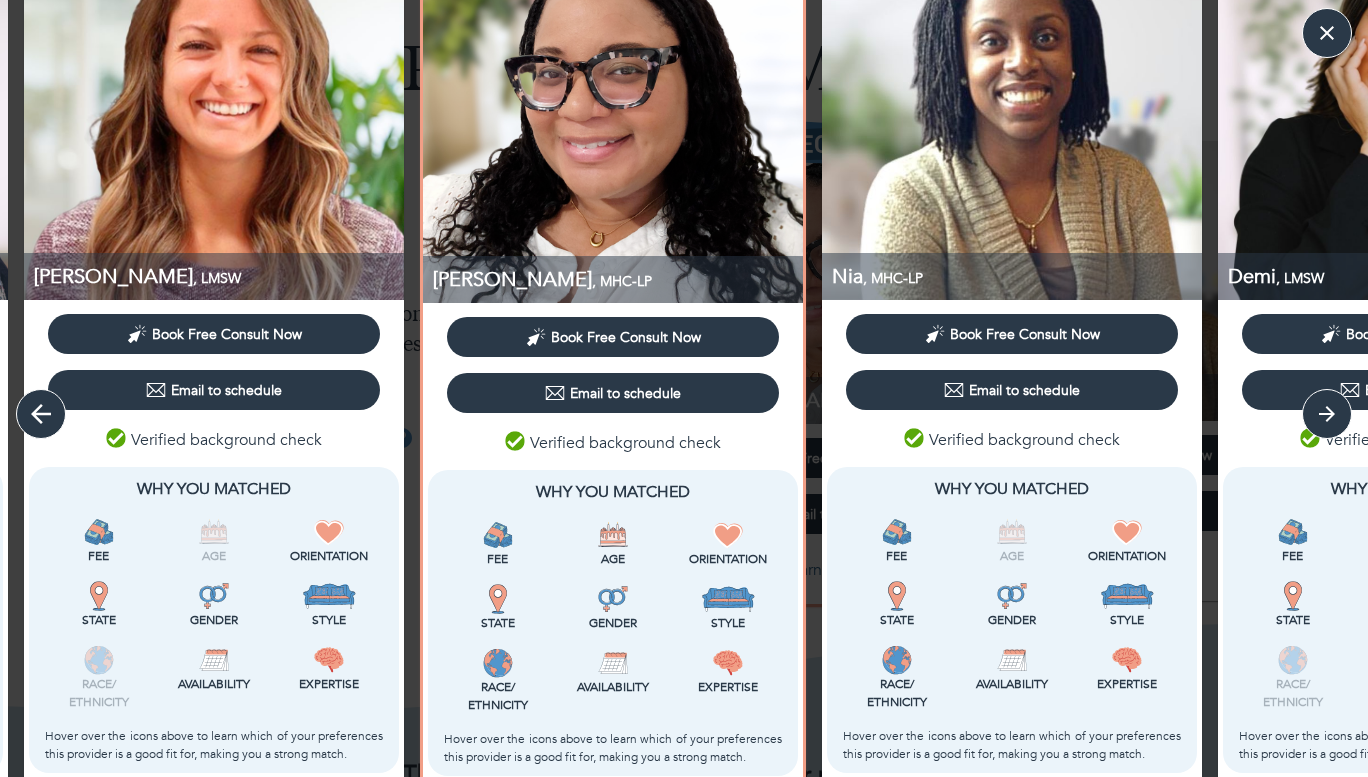 click 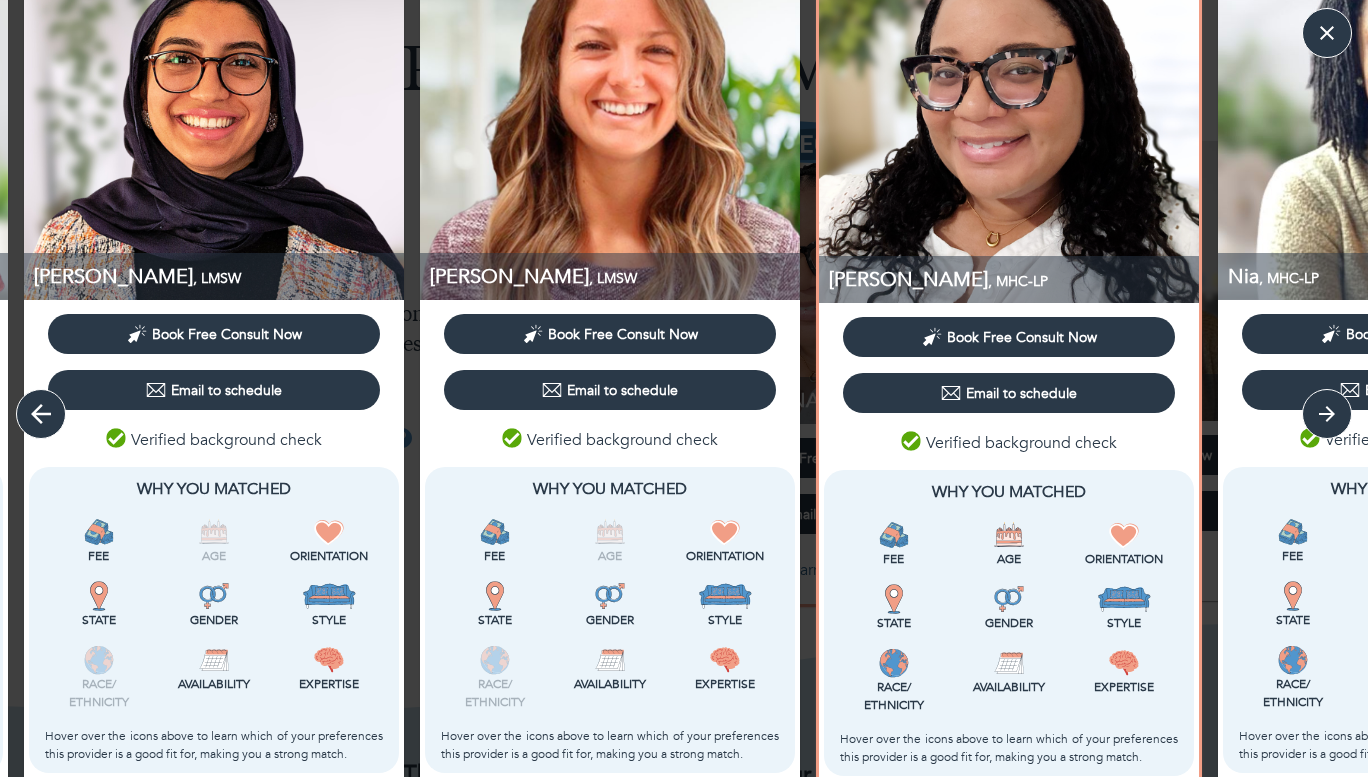 click 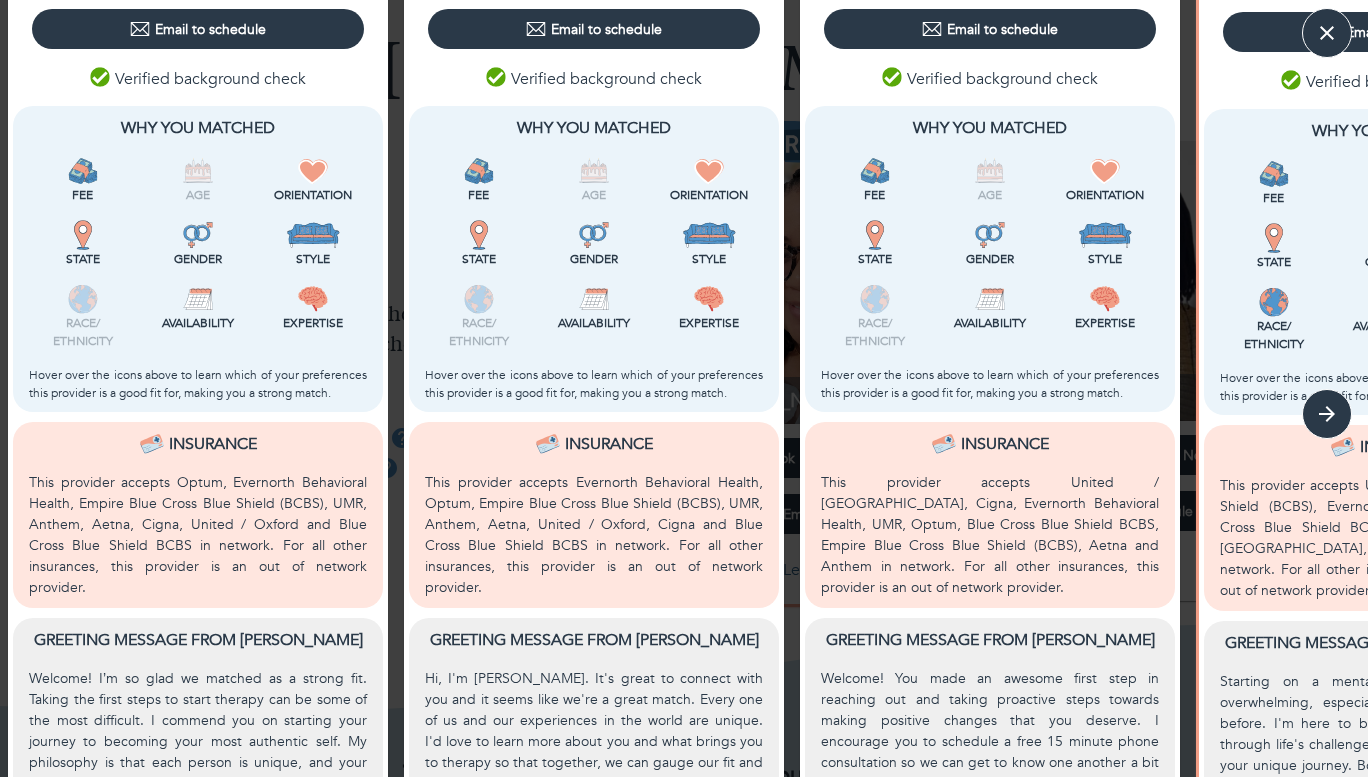 scroll, scrollTop: 300, scrollLeft: 0, axis: vertical 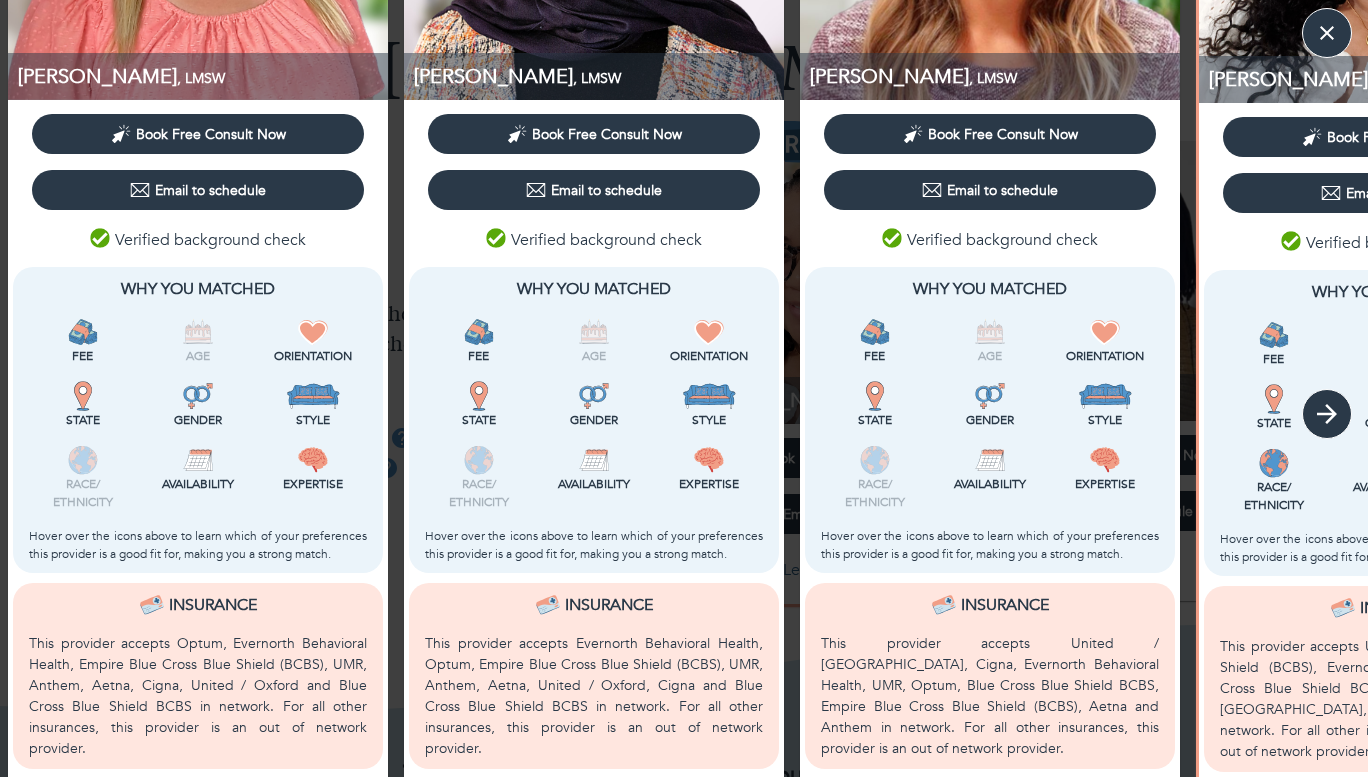 click 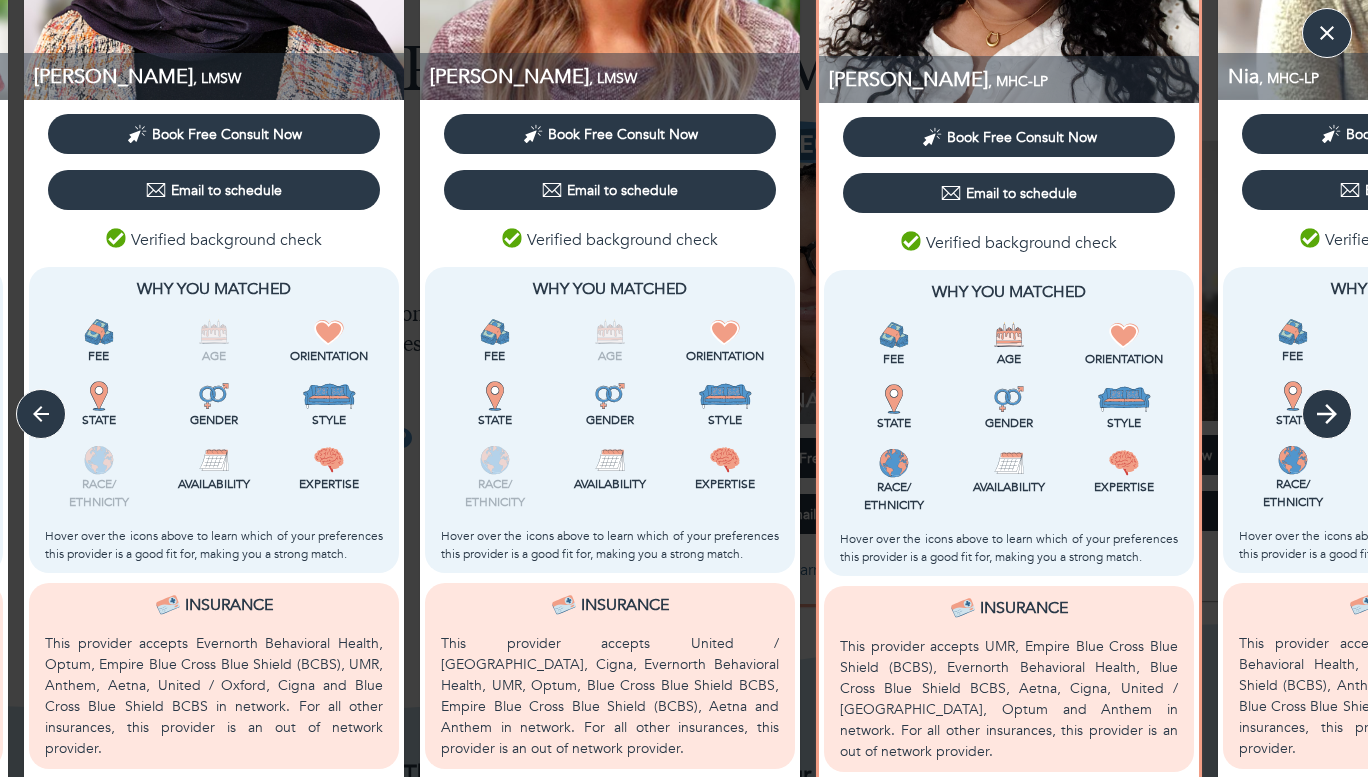 click 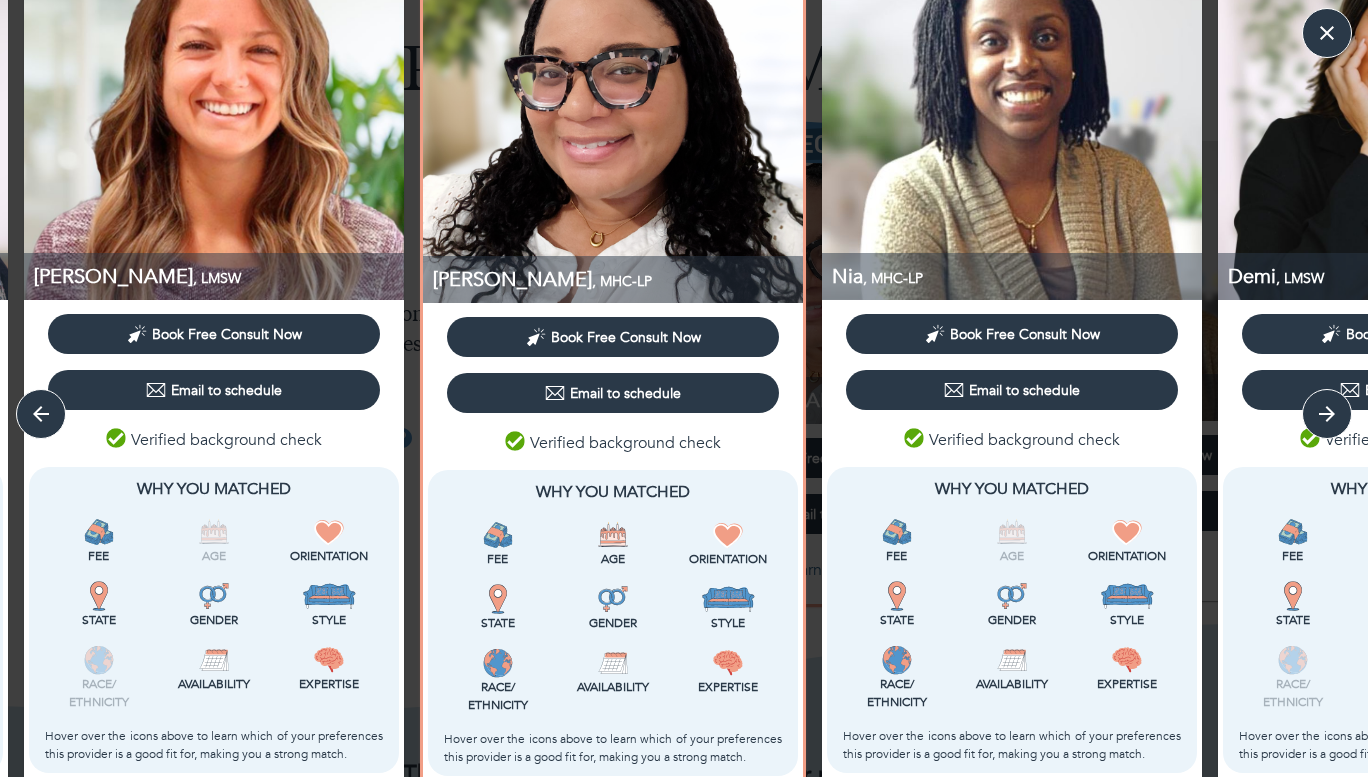 scroll, scrollTop: 0, scrollLeft: 0, axis: both 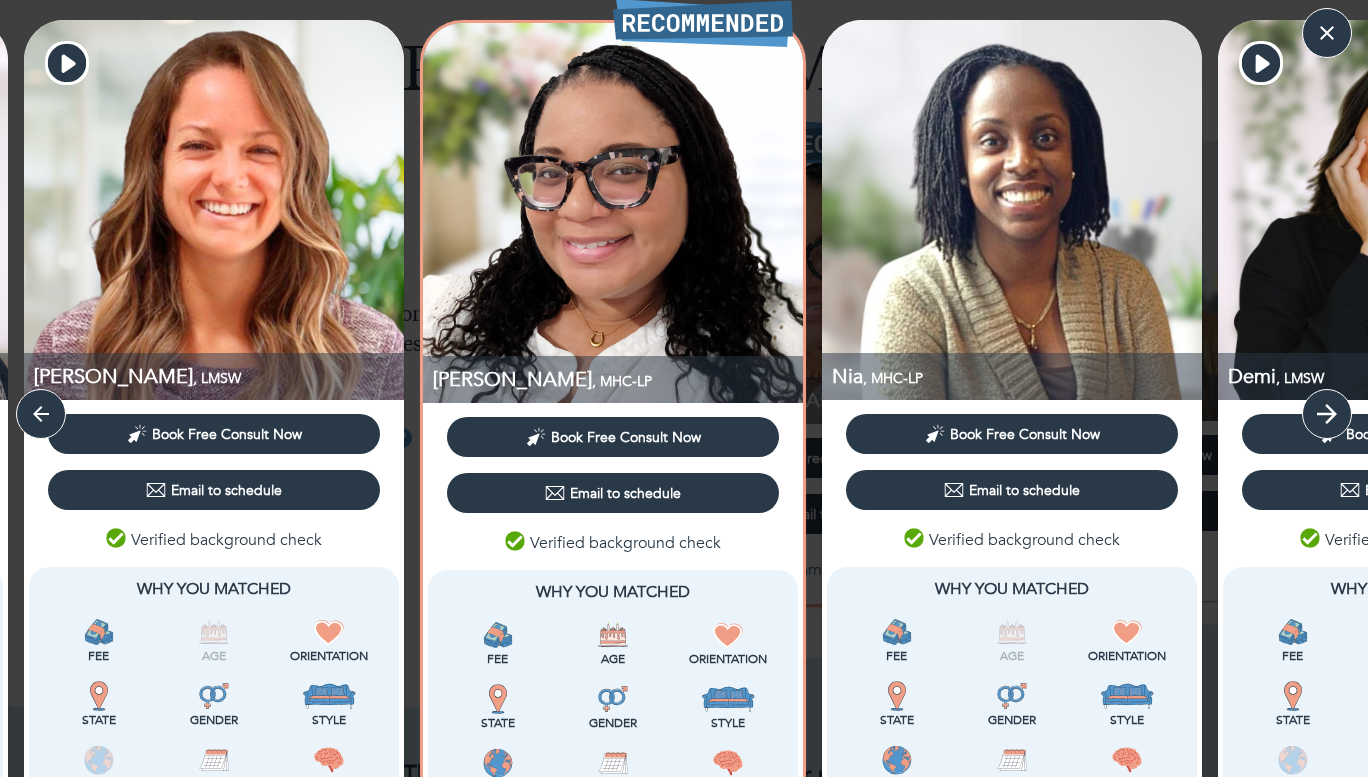 click 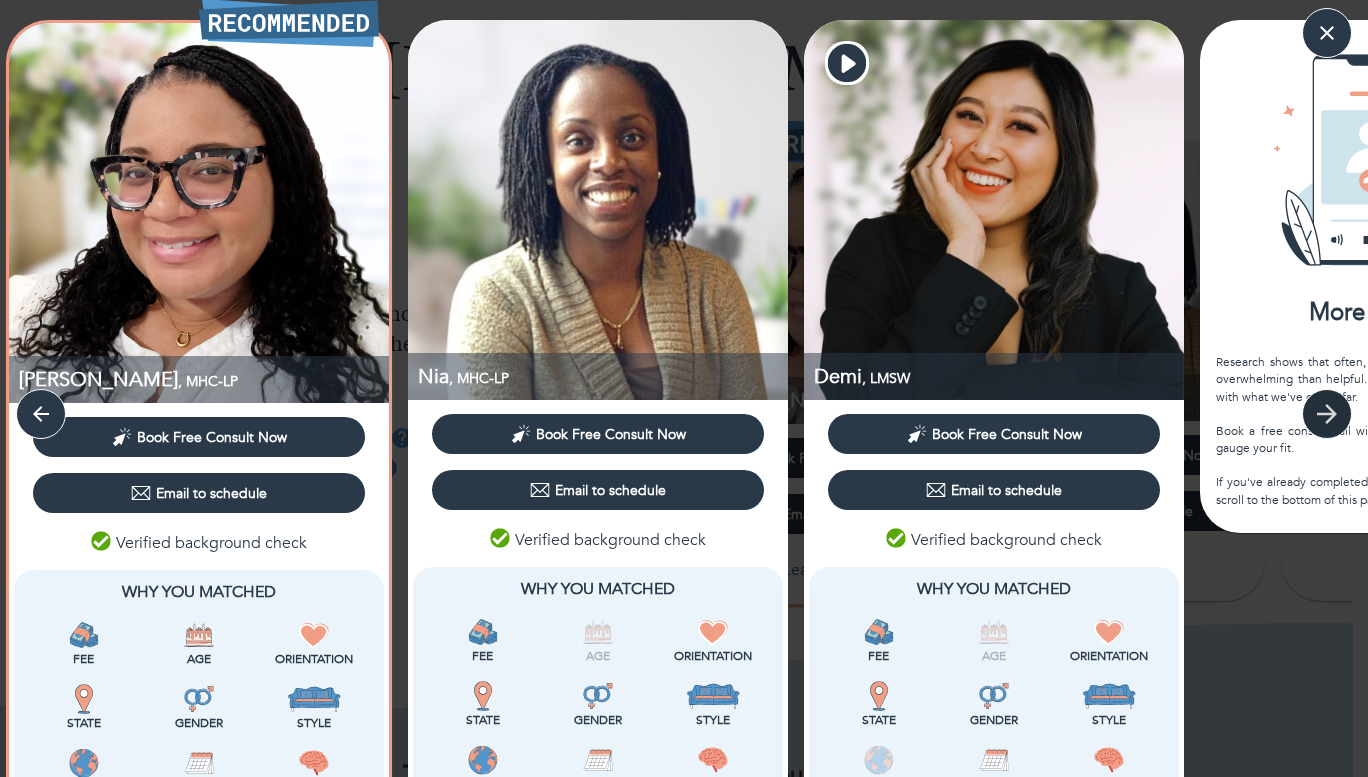 click 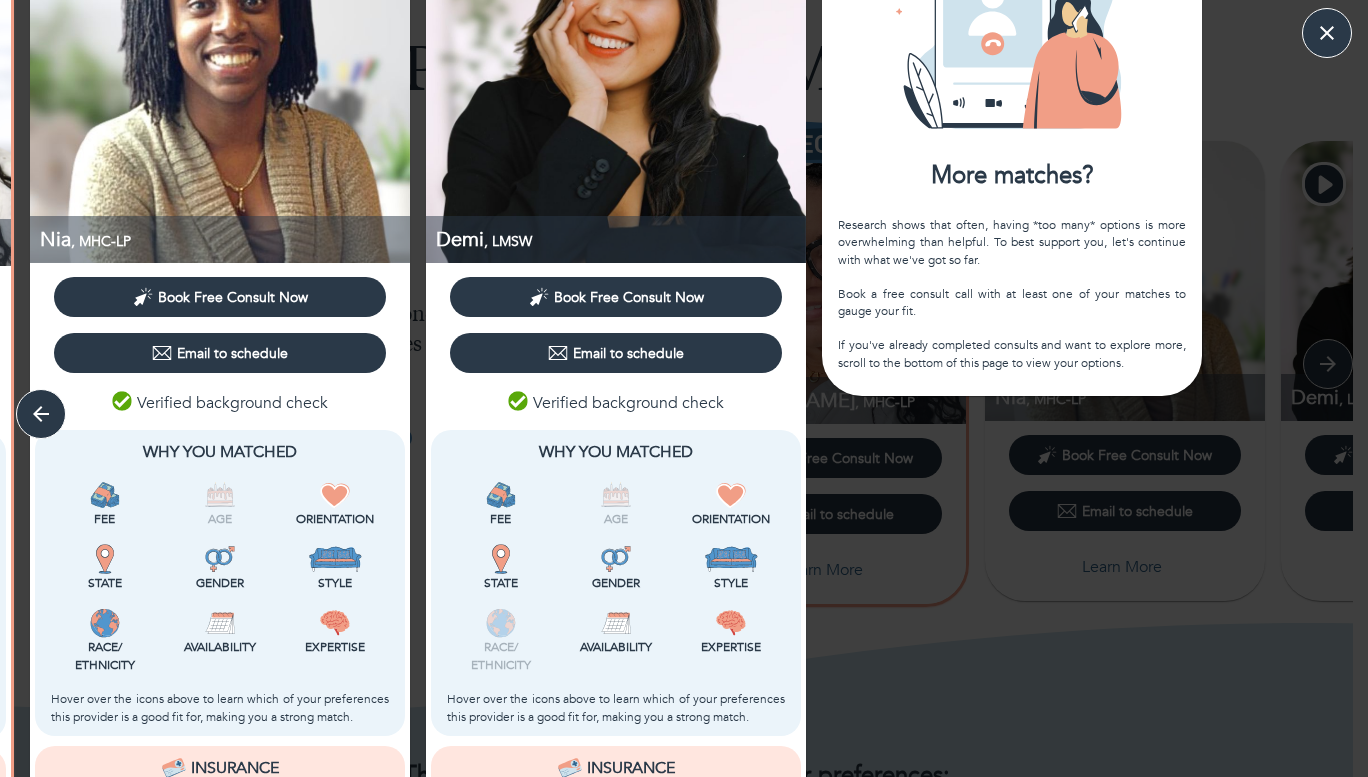 scroll, scrollTop: 113, scrollLeft: 0, axis: vertical 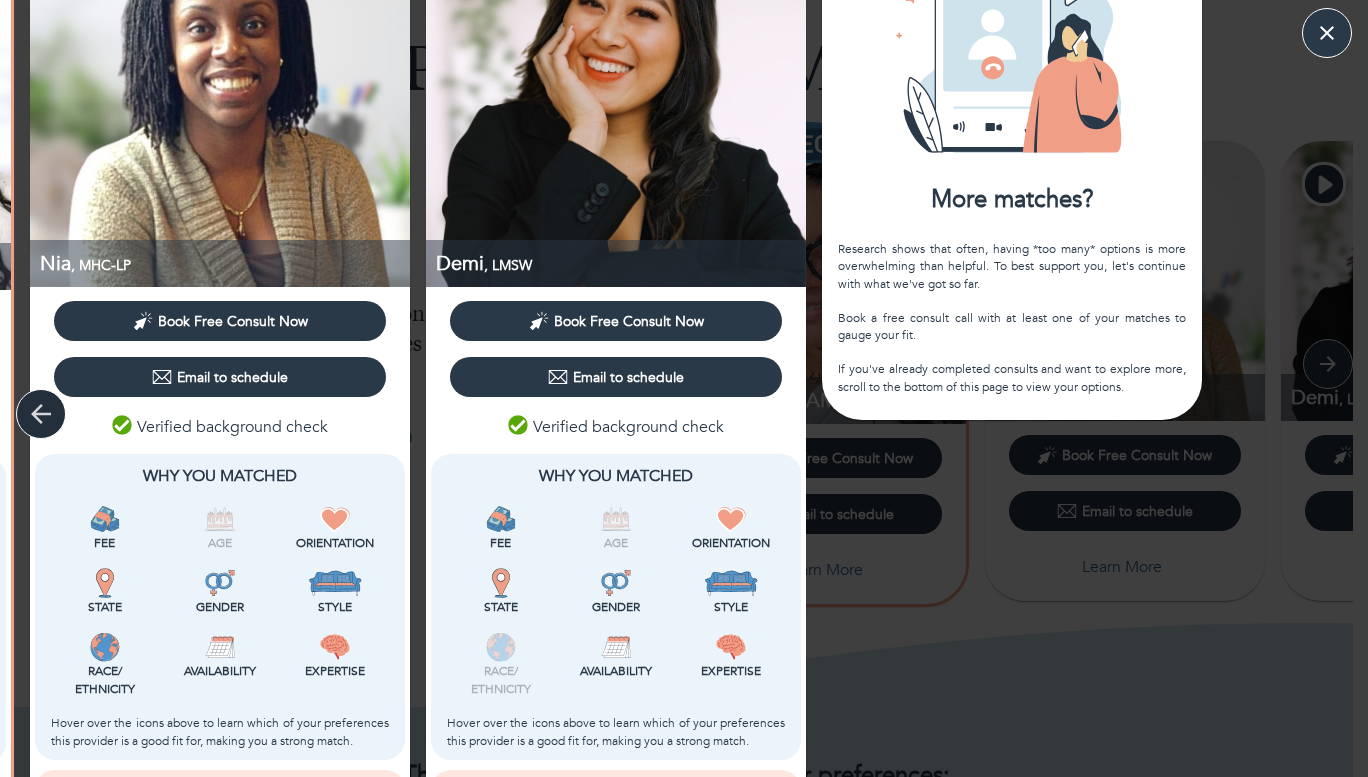 click 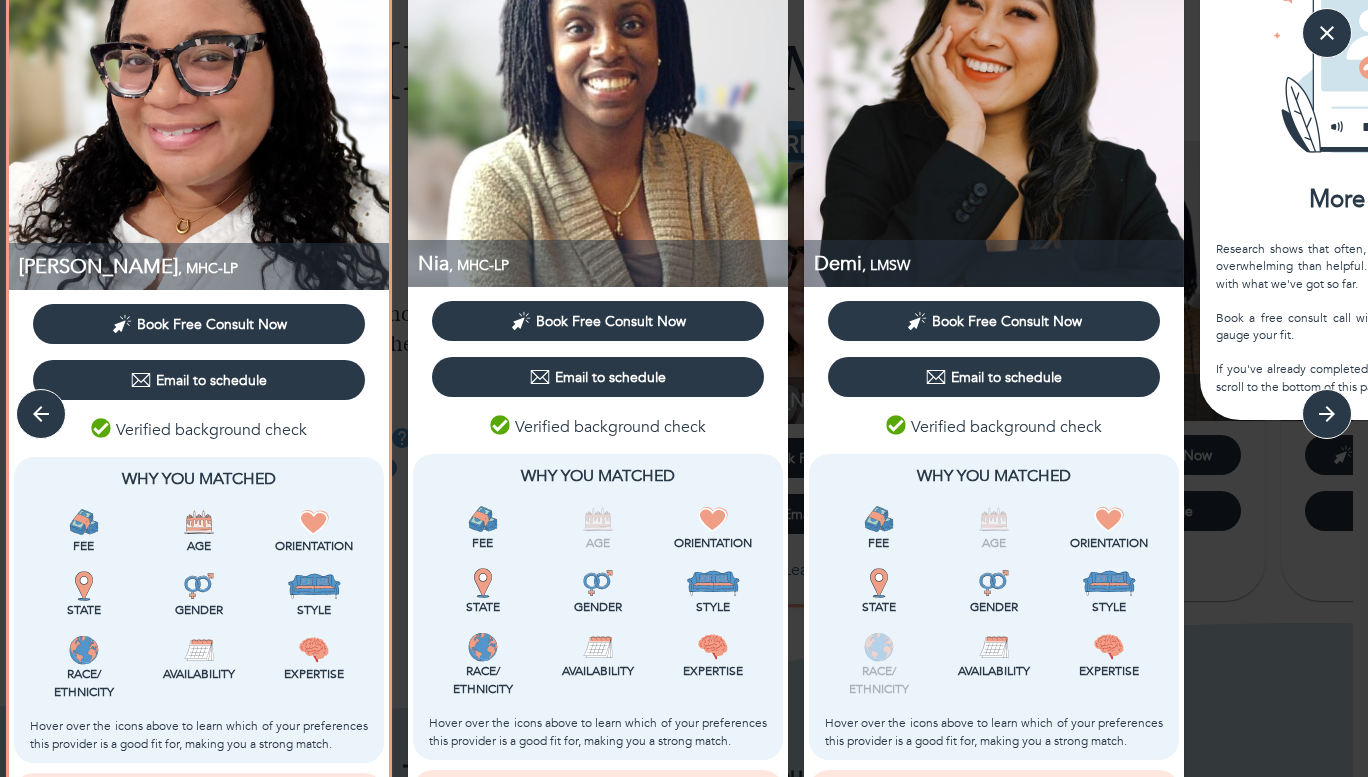 click on "Book Free Consult Now" at bounding box center [212, 324] 